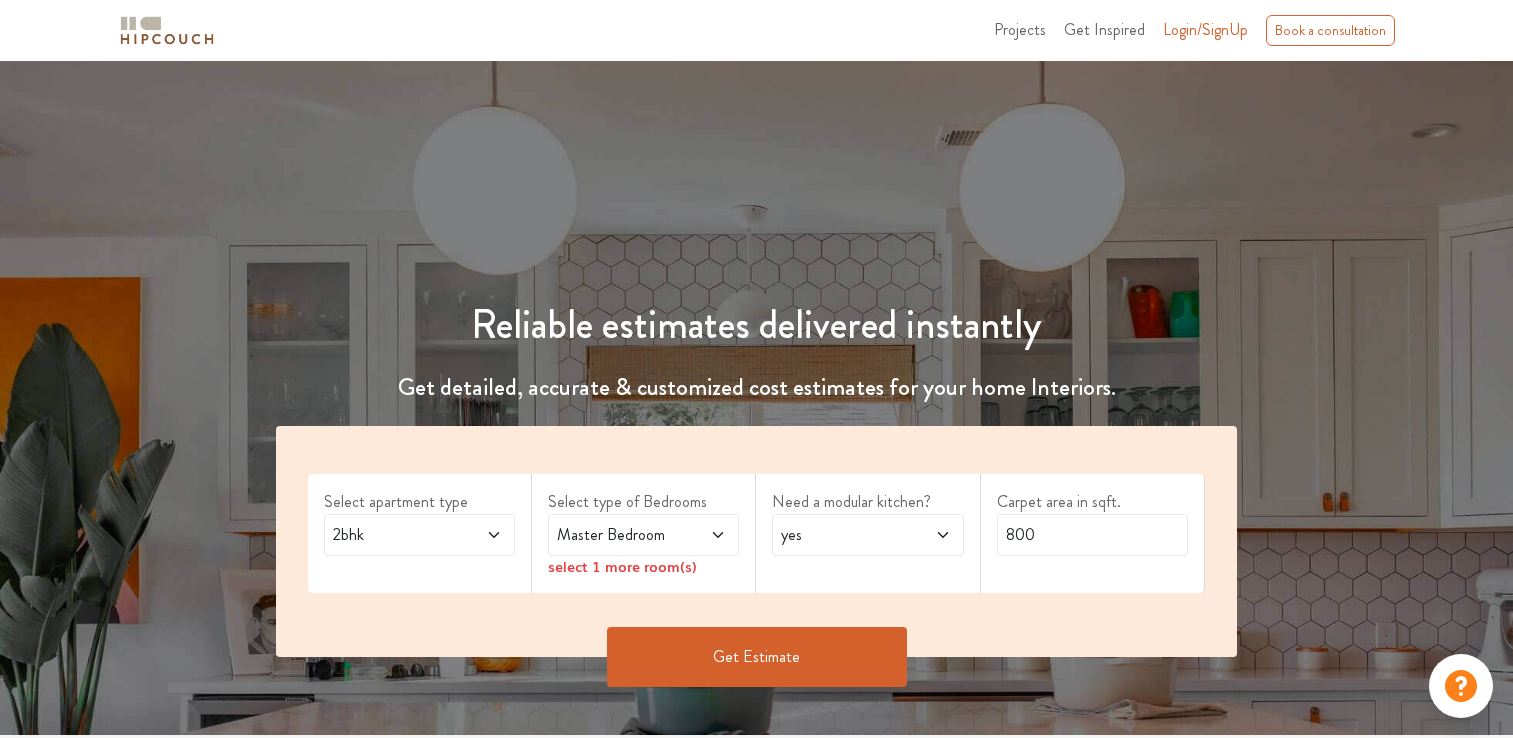scroll, scrollTop: 0, scrollLeft: 0, axis: both 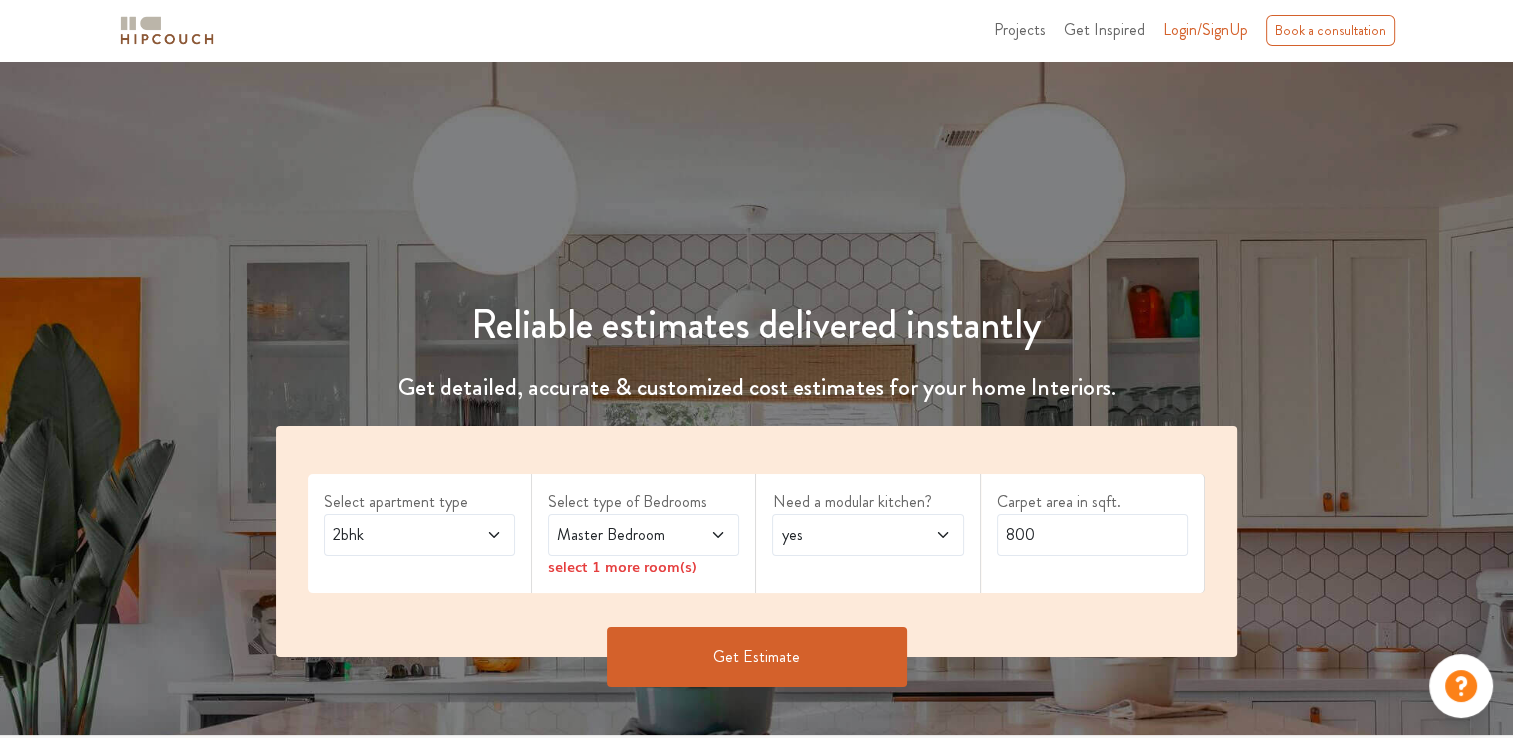 click at bounding box center [480, 535] 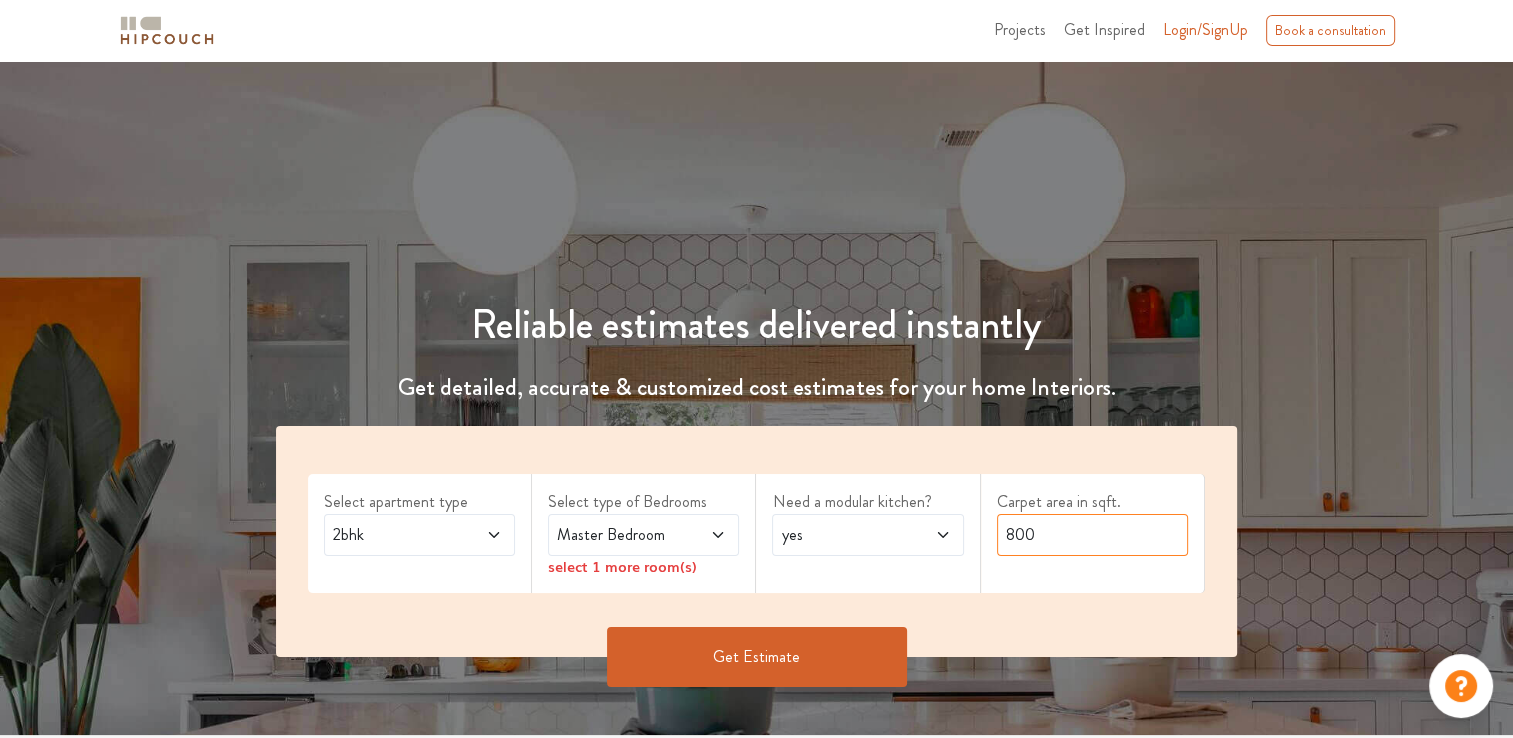 click on "800" at bounding box center [1092, 535] 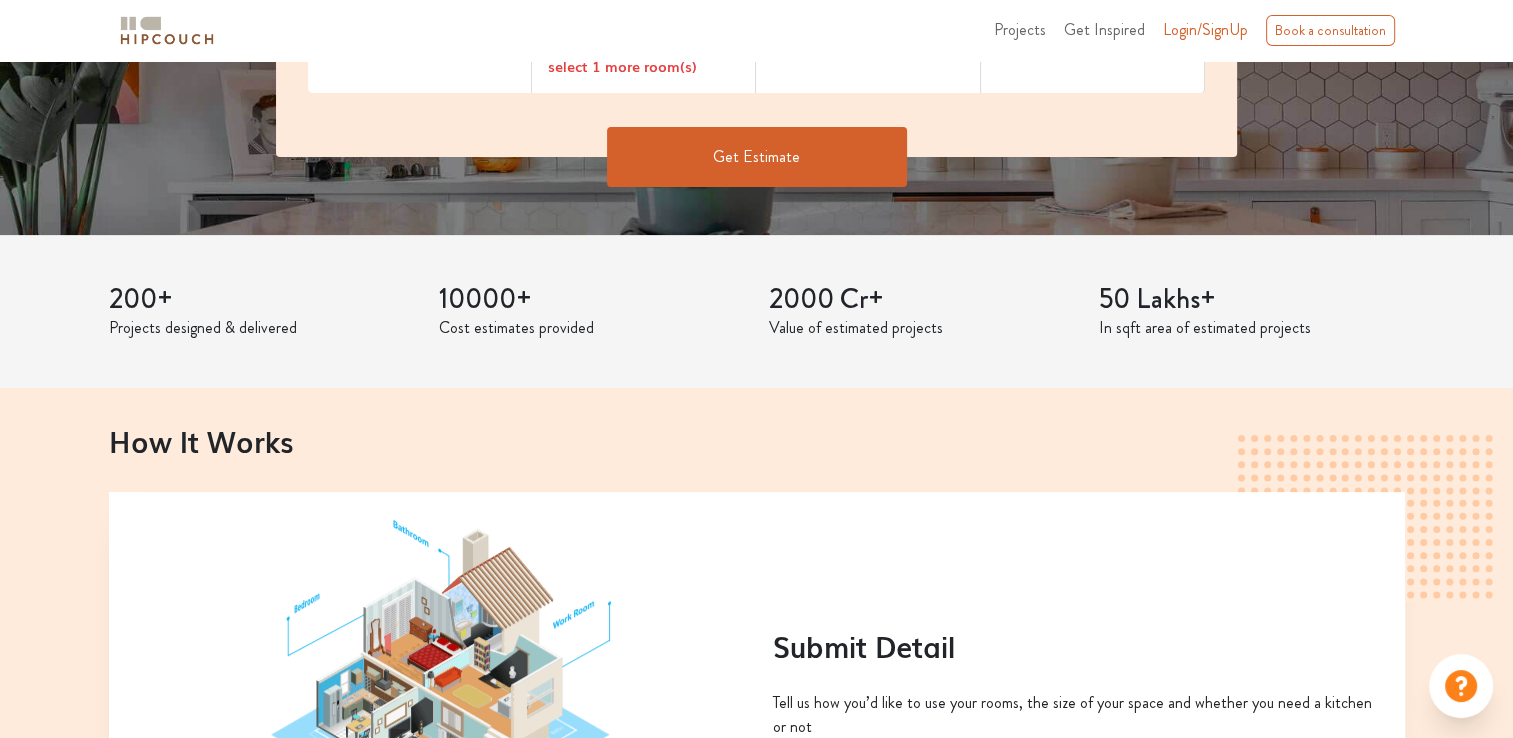 scroll, scrollTop: 1000, scrollLeft: 0, axis: vertical 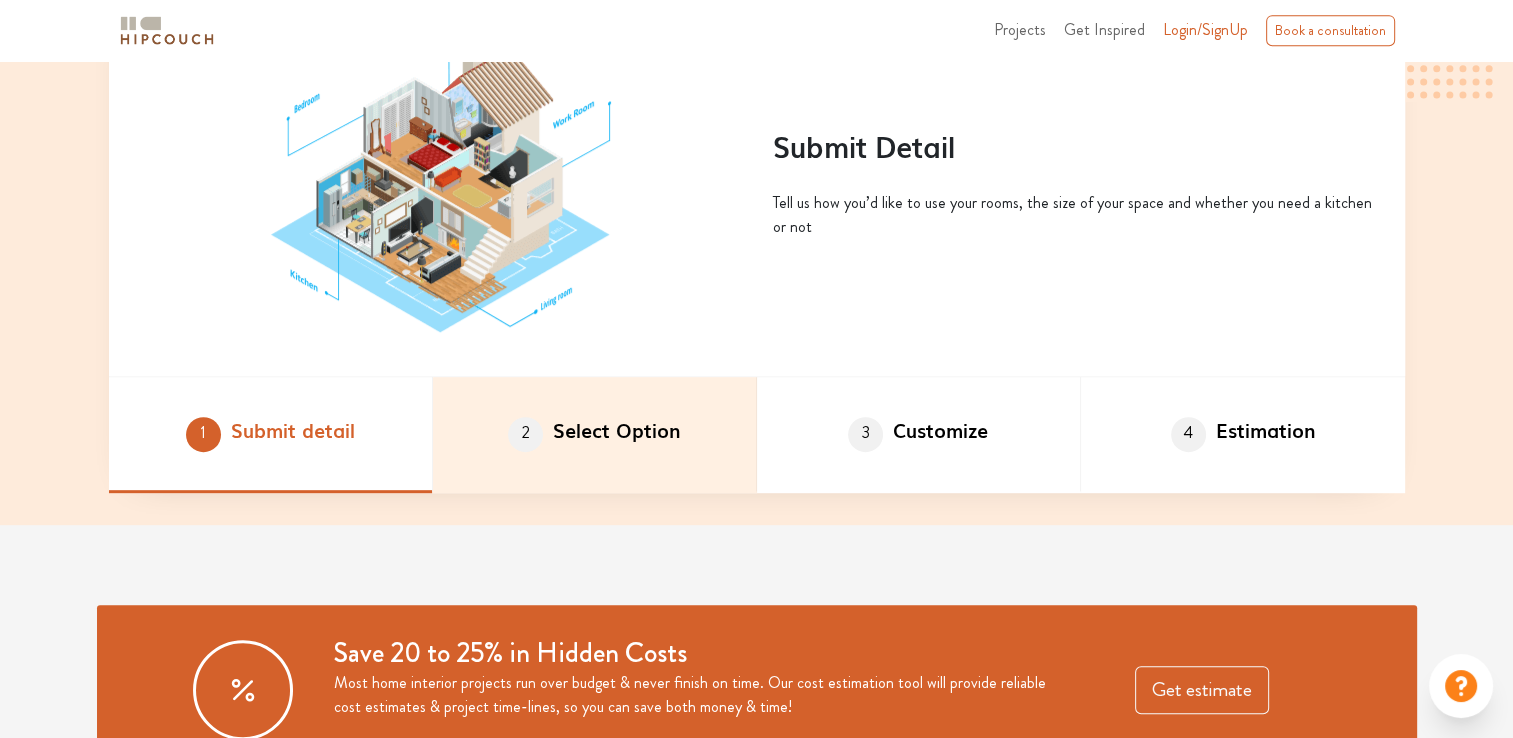 click on "2 Select Option" at bounding box center [595, 435] 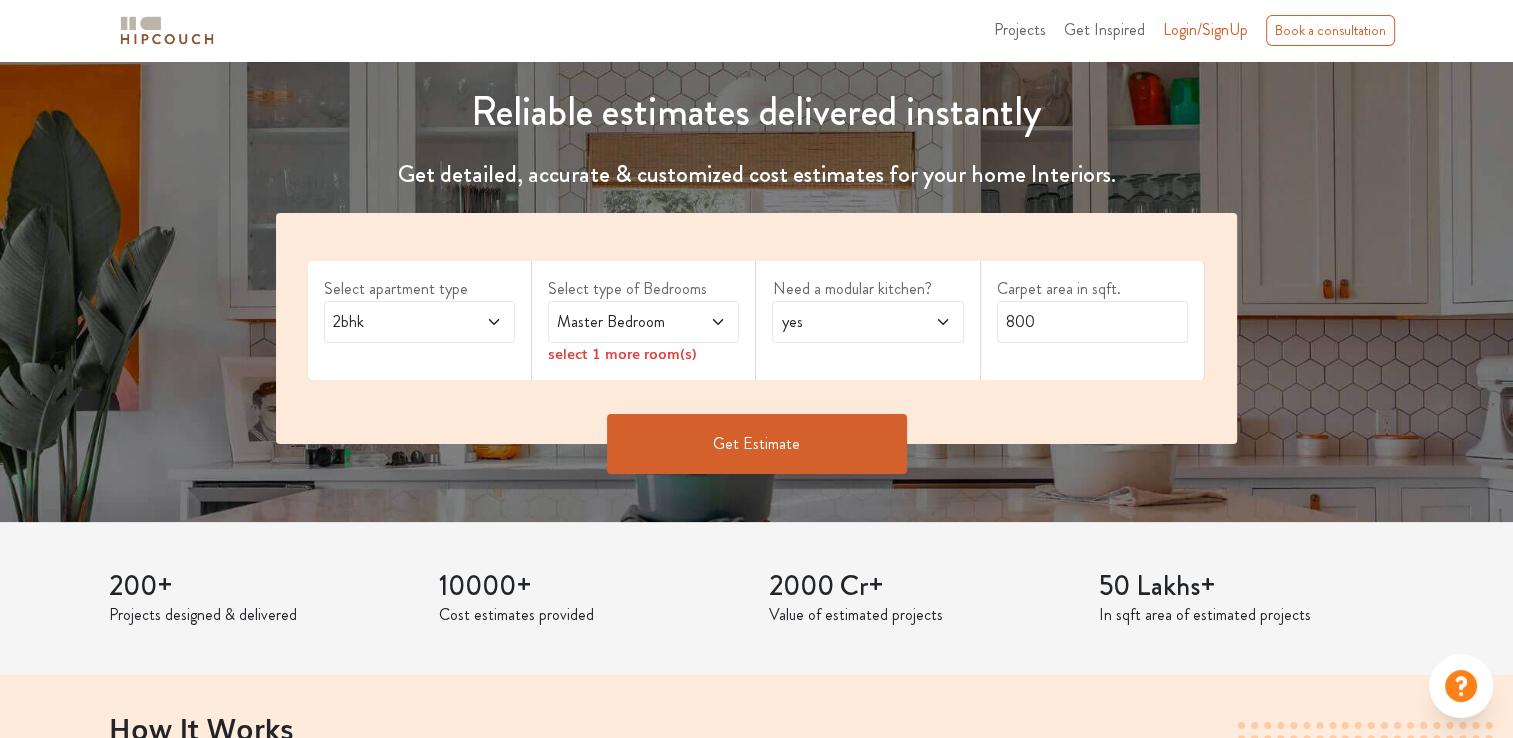 scroll, scrollTop: 200, scrollLeft: 0, axis: vertical 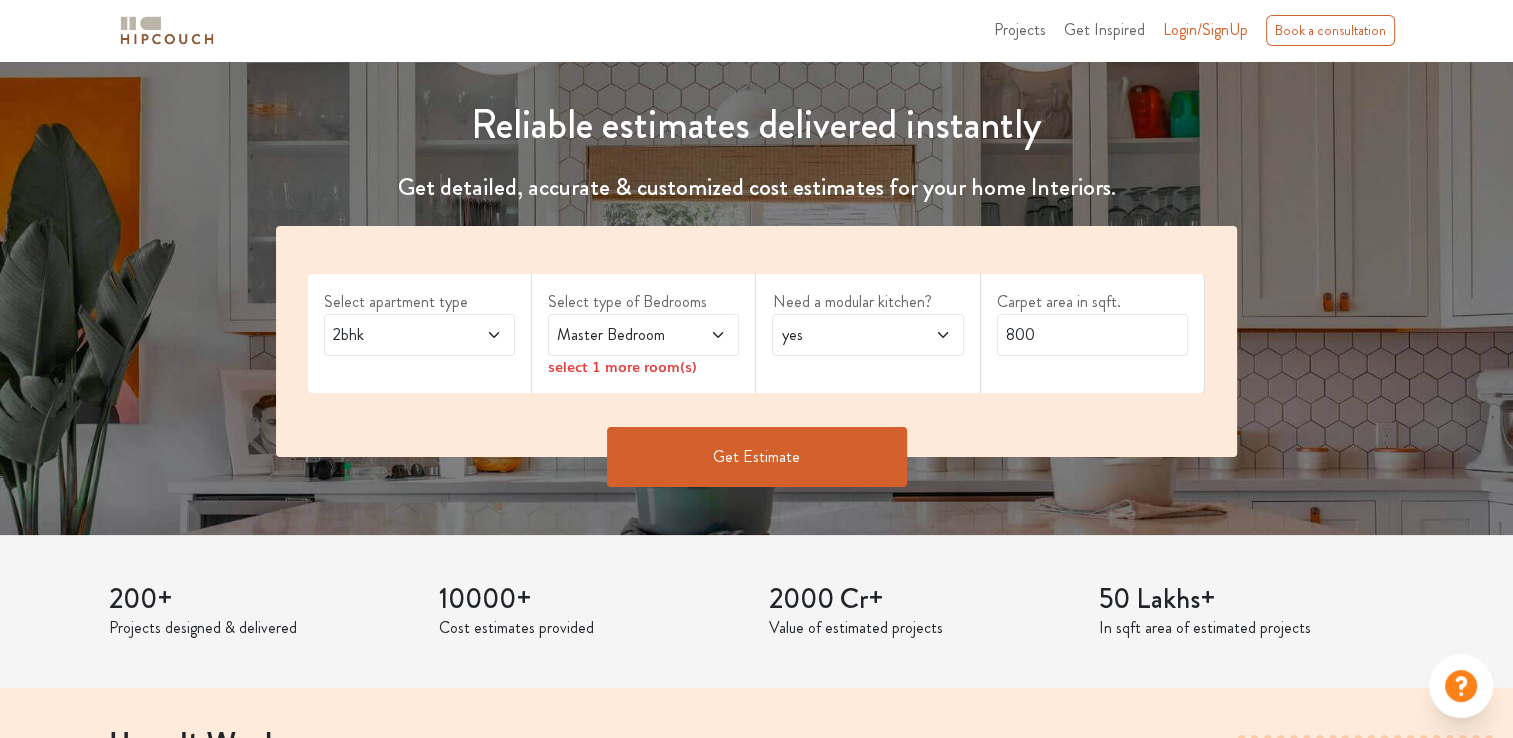 click on "Get Estimate" at bounding box center (757, 457) 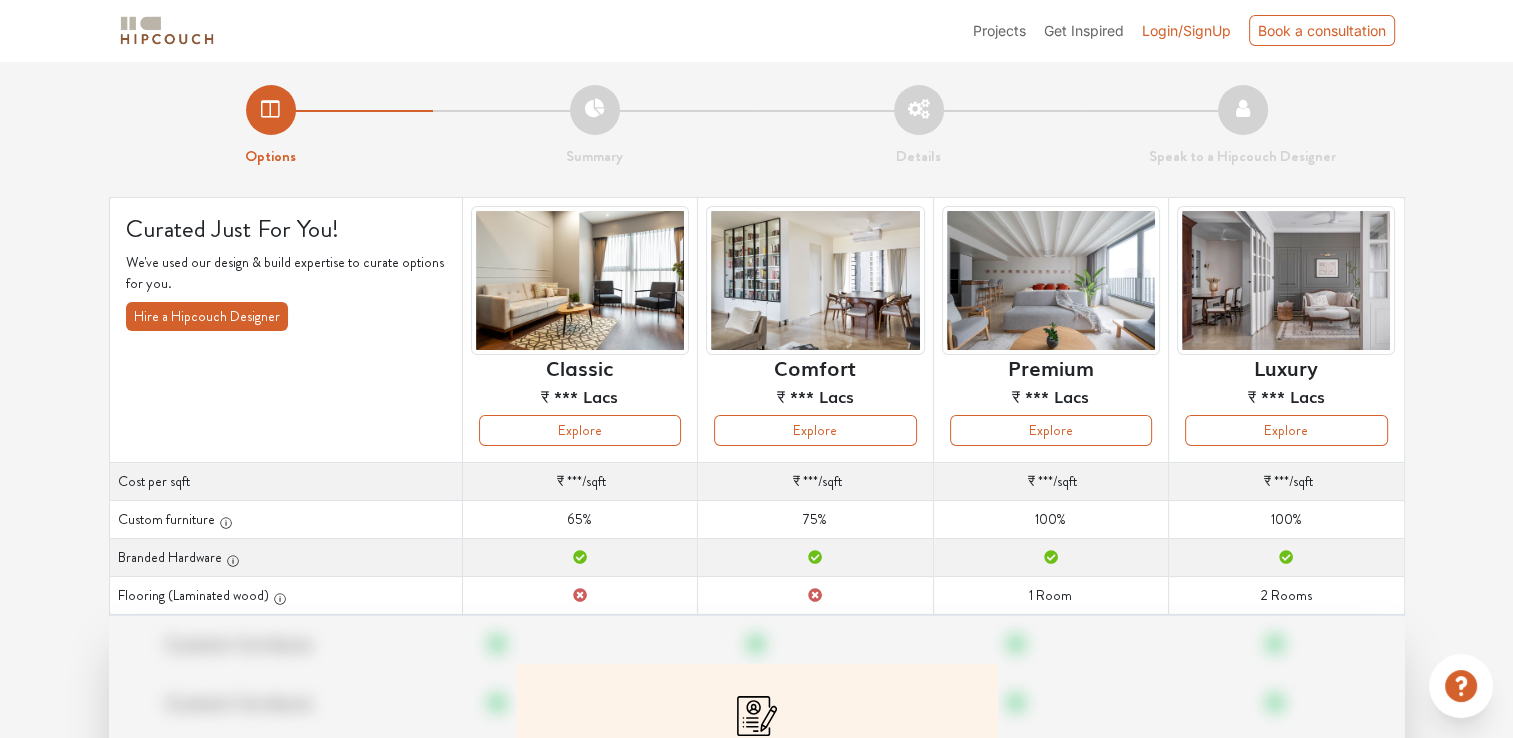 scroll, scrollTop: 244, scrollLeft: 0, axis: vertical 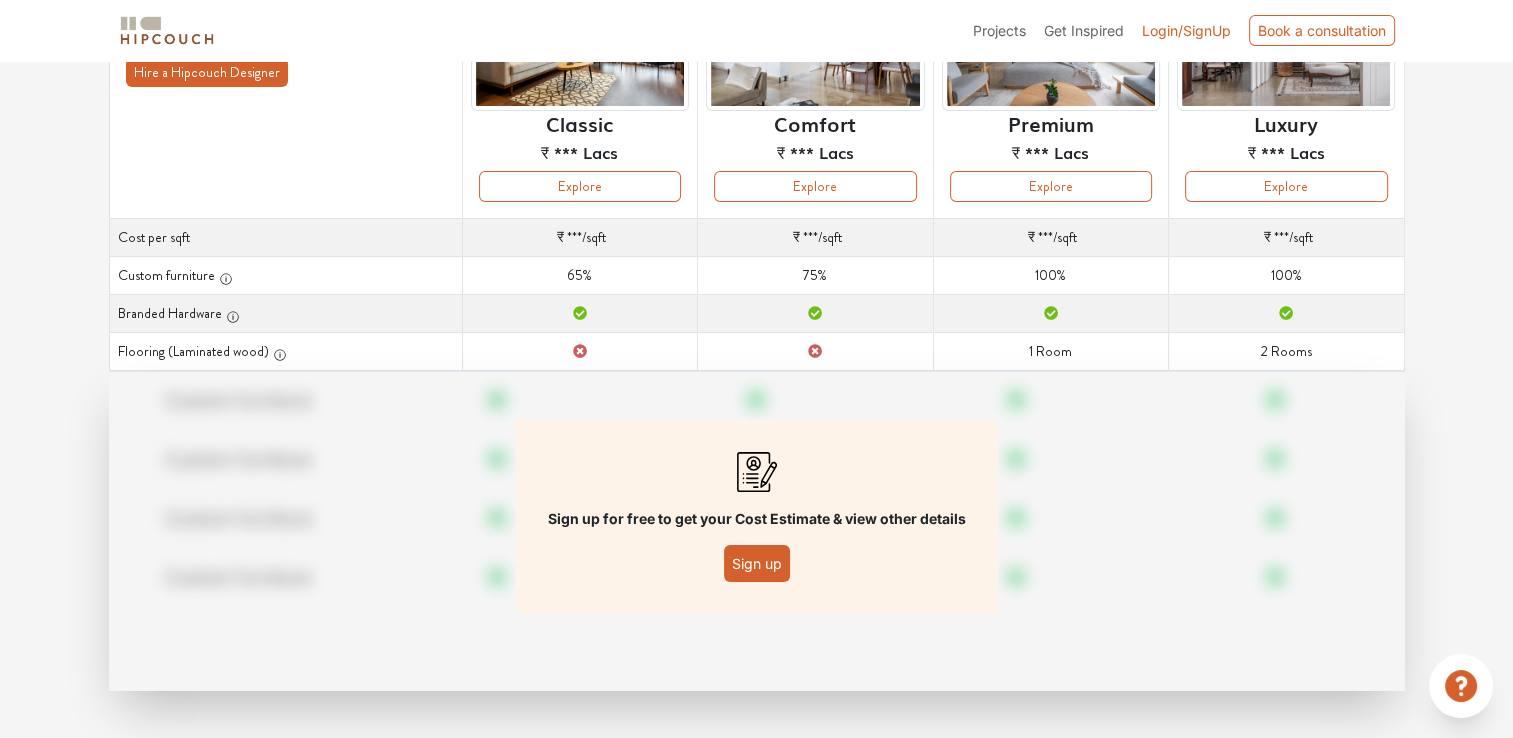 click on "Sign up" at bounding box center (757, 563) 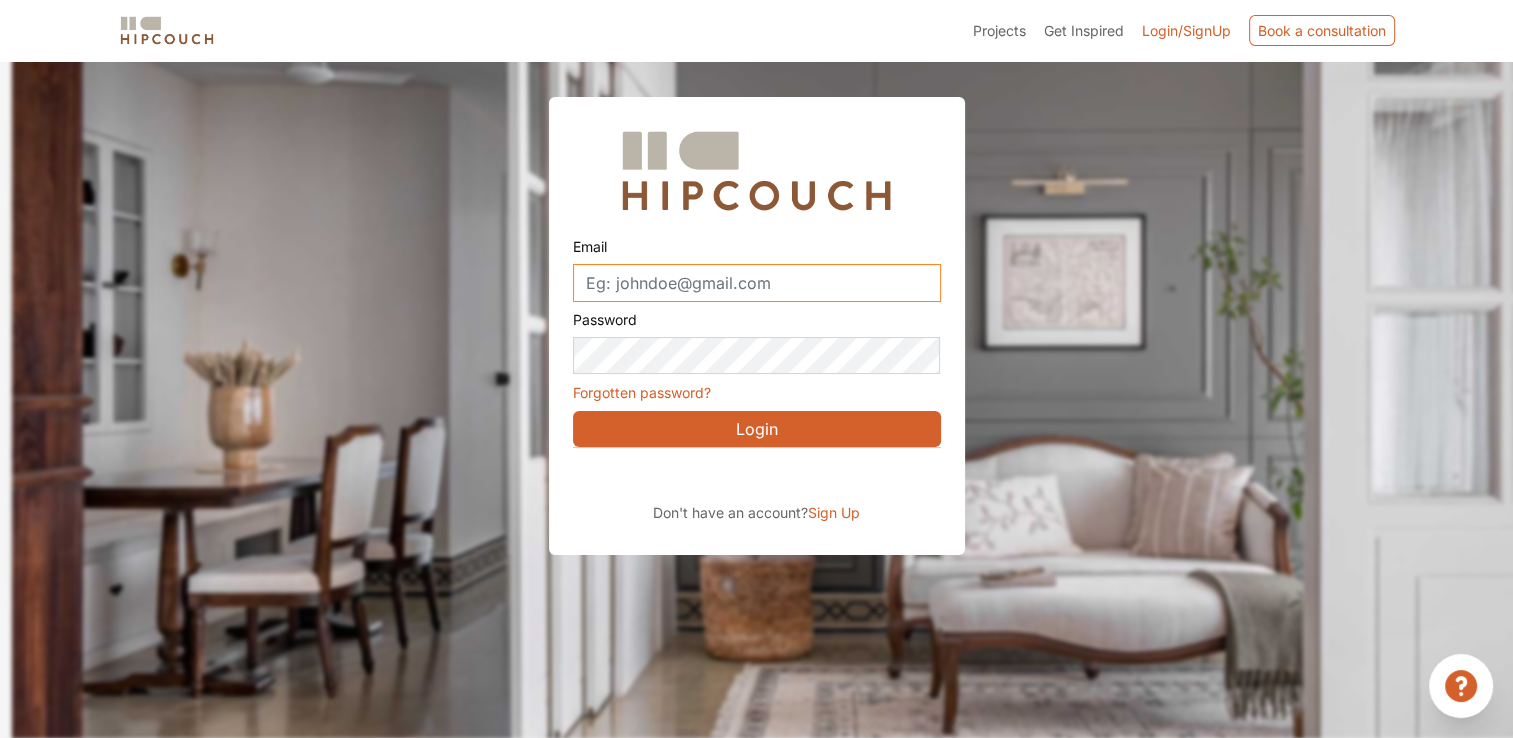 click on "Email" at bounding box center (757, 283) 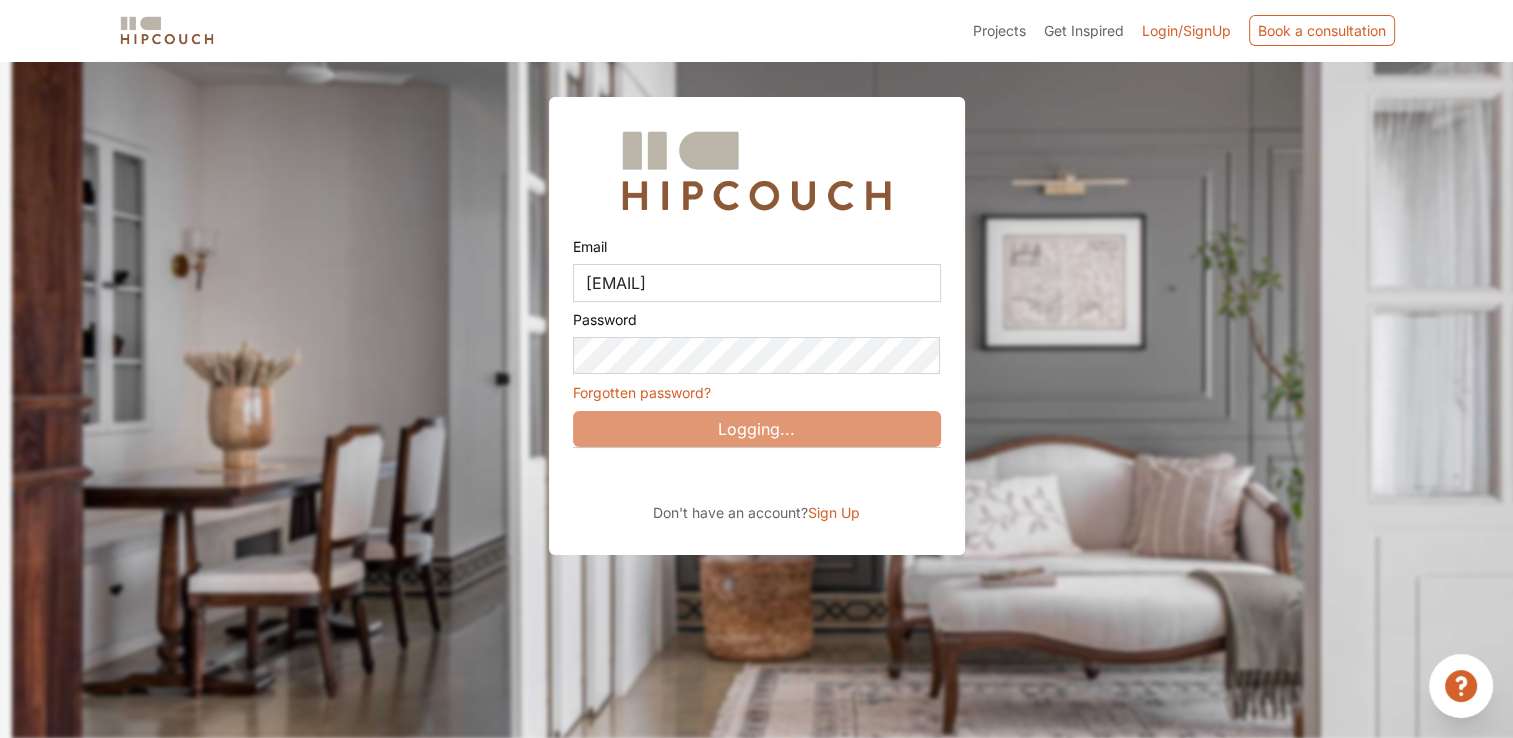 scroll, scrollTop: 70, scrollLeft: 0, axis: vertical 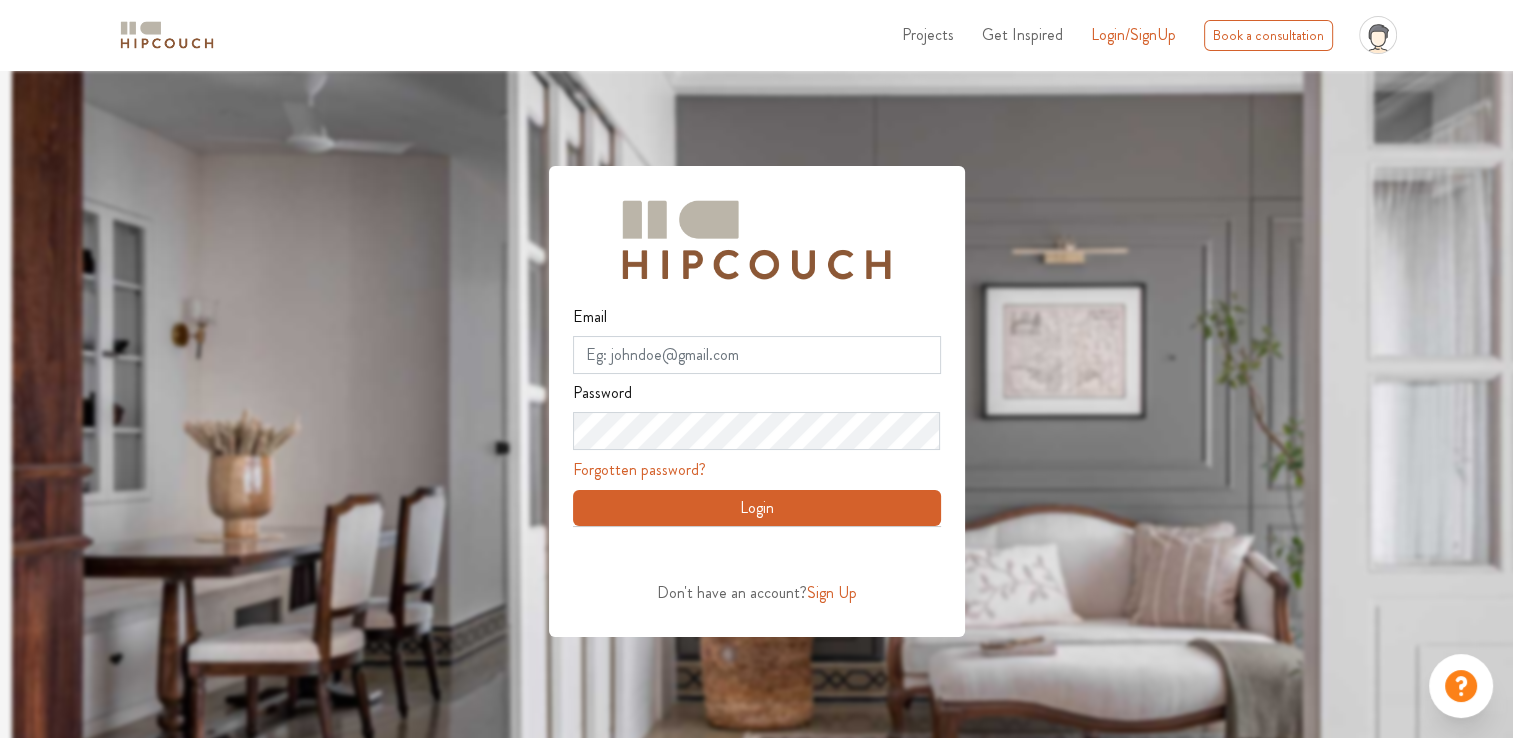 click on "Sign Up" at bounding box center [832, 592] 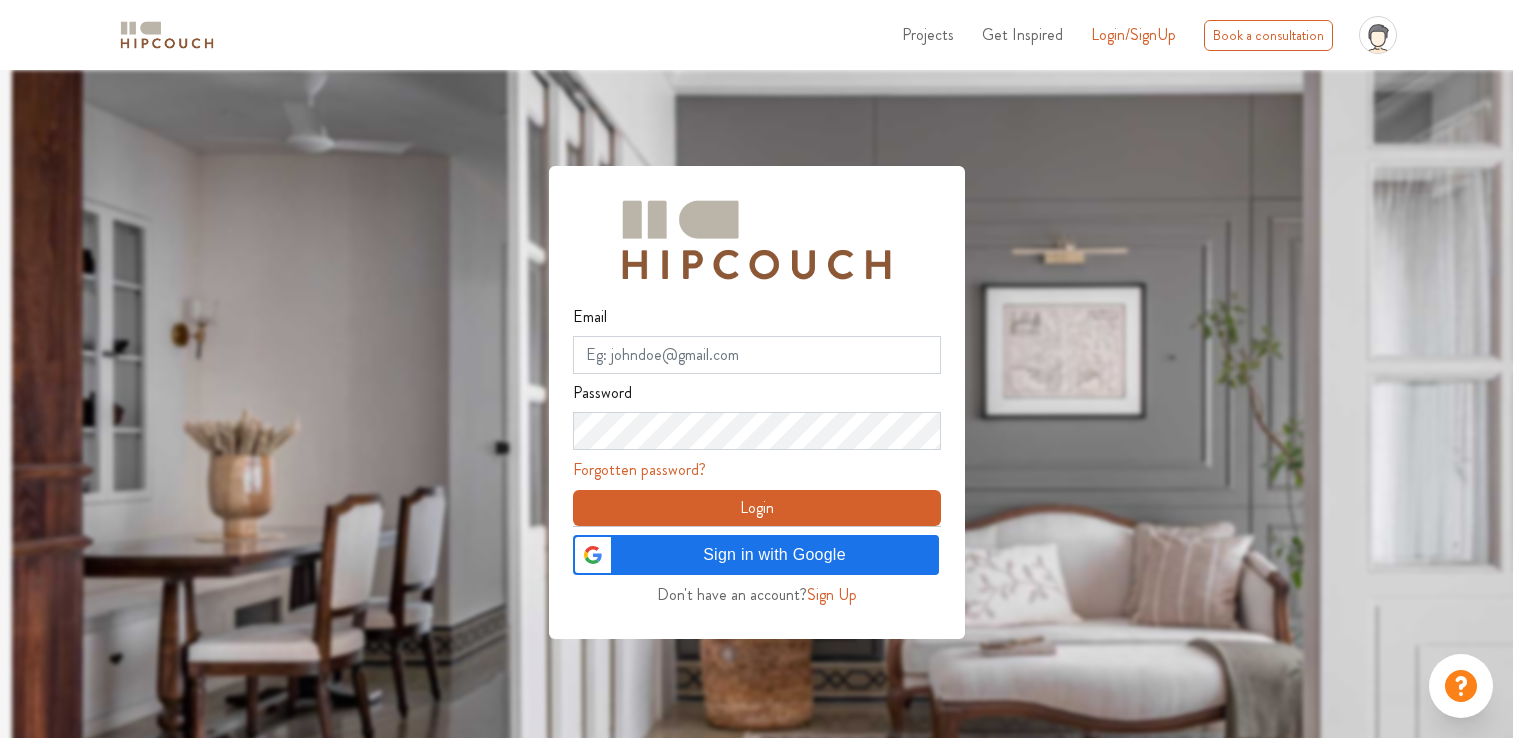 scroll, scrollTop: 0, scrollLeft: 0, axis: both 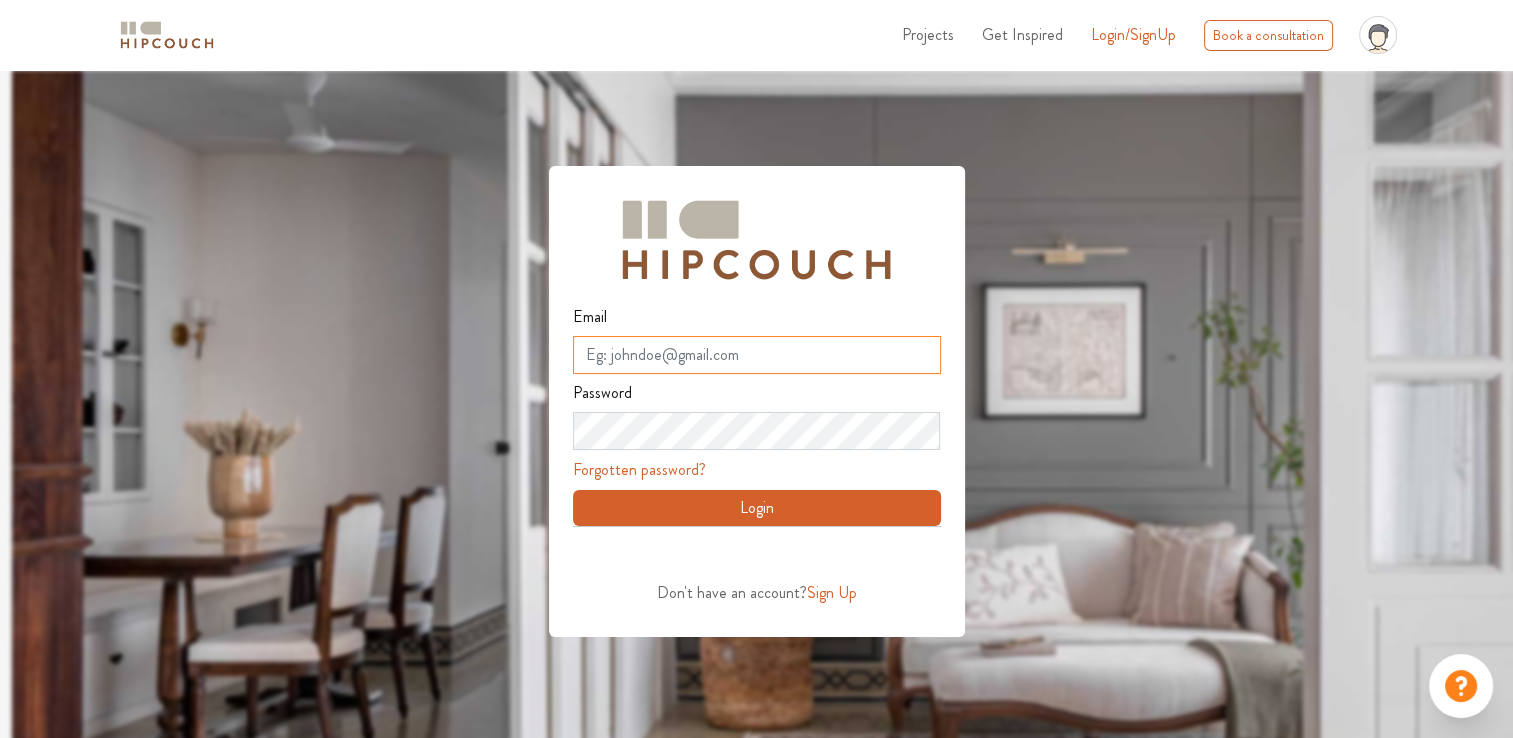 click on "Email" at bounding box center (757, 355) 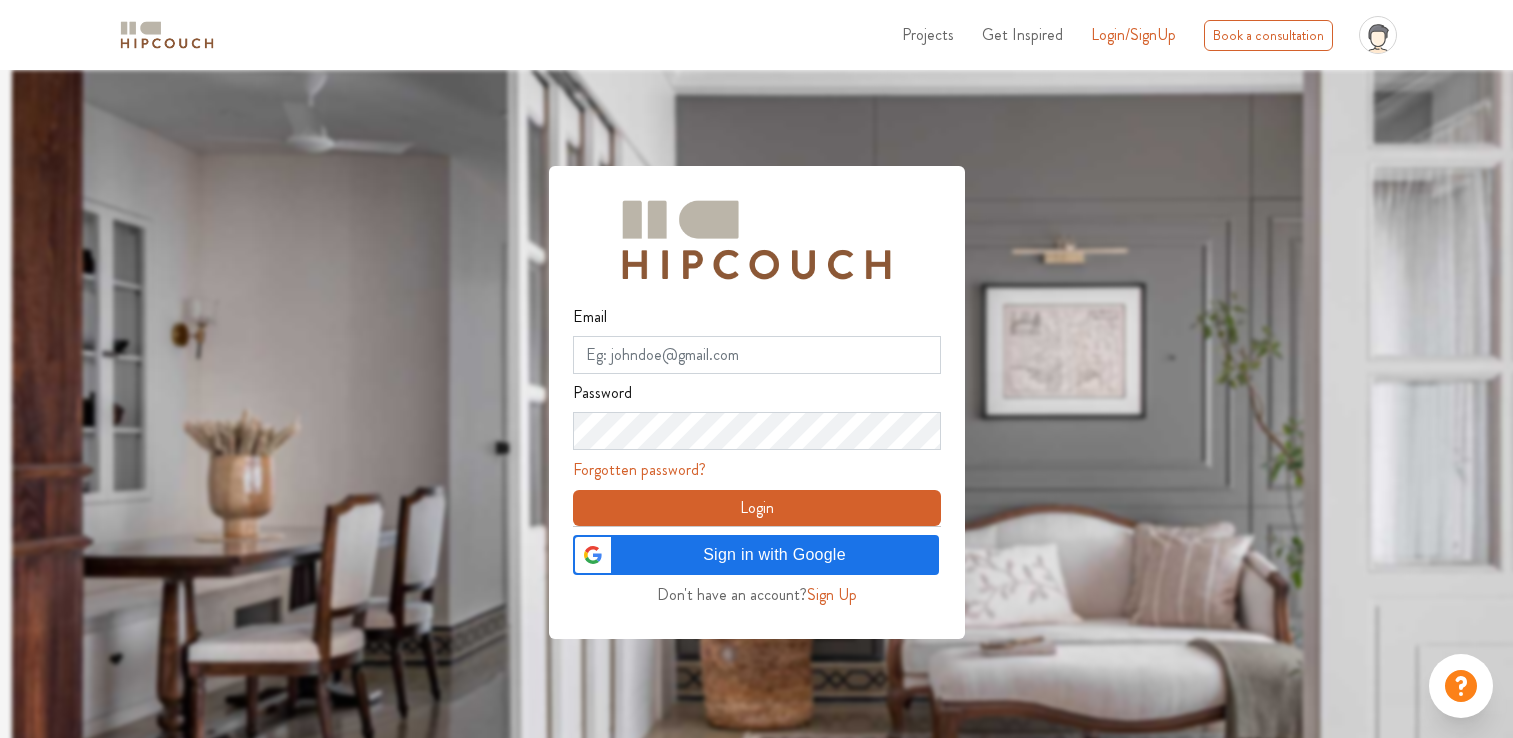 scroll, scrollTop: 0, scrollLeft: 0, axis: both 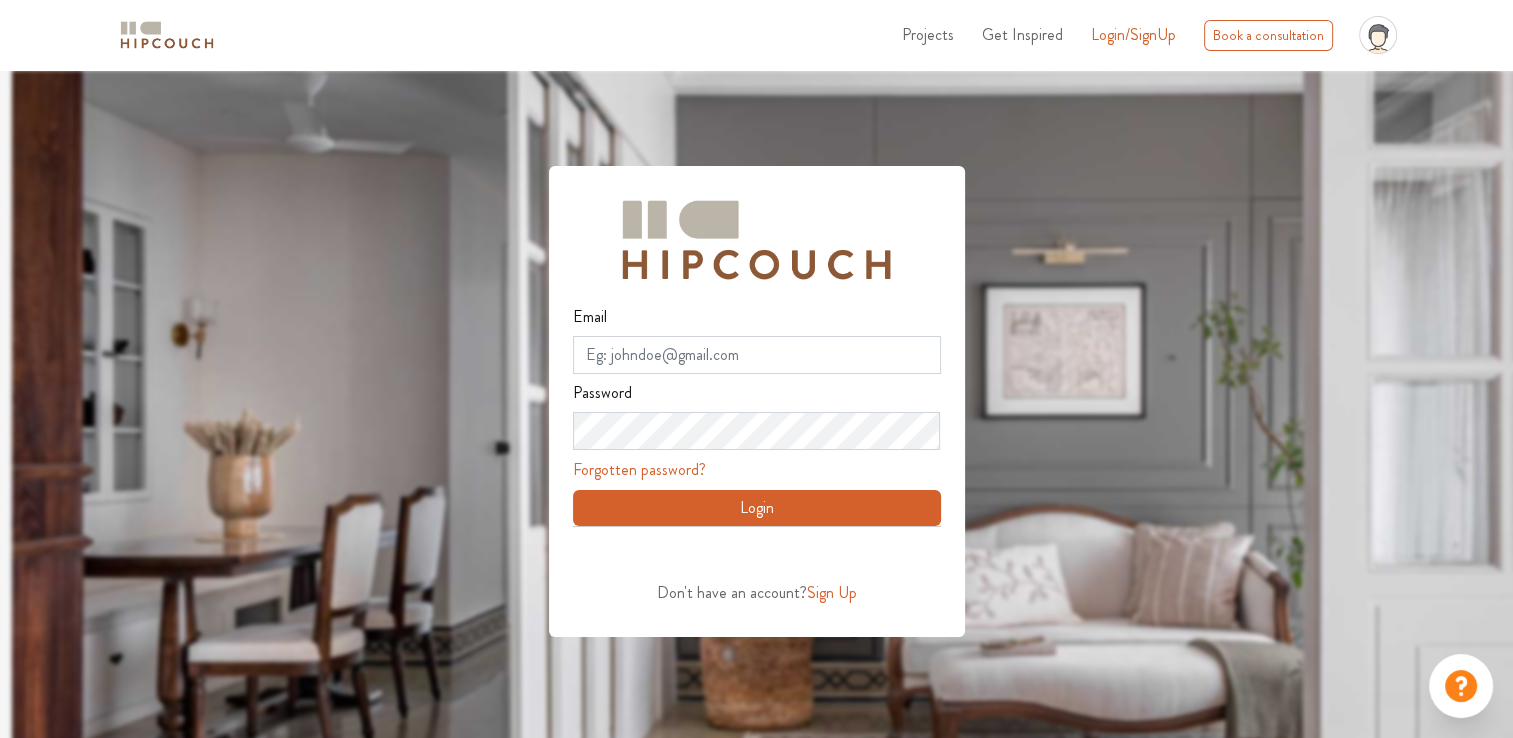 click on "Login" at bounding box center [757, 508] 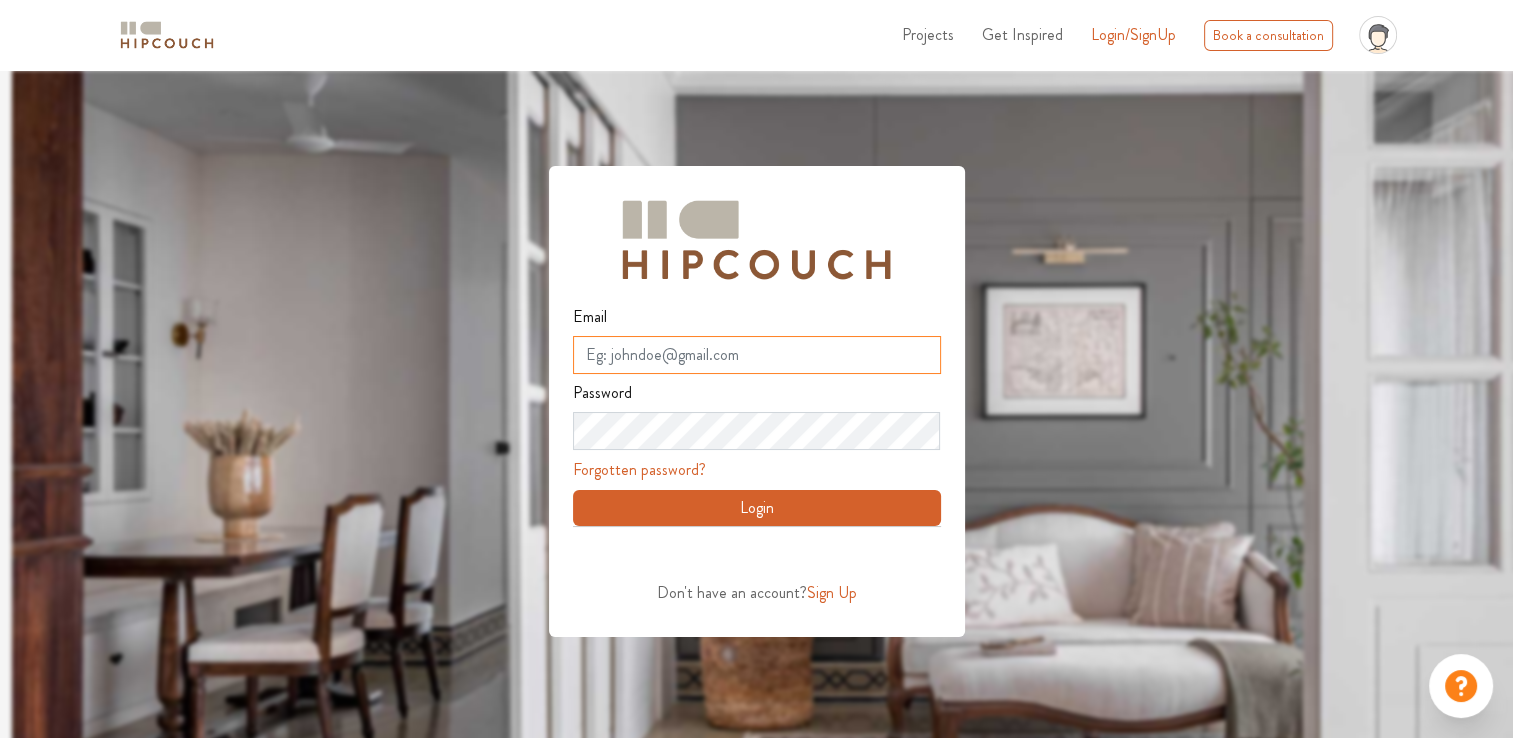 click on "Email" at bounding box center [757, 355] 